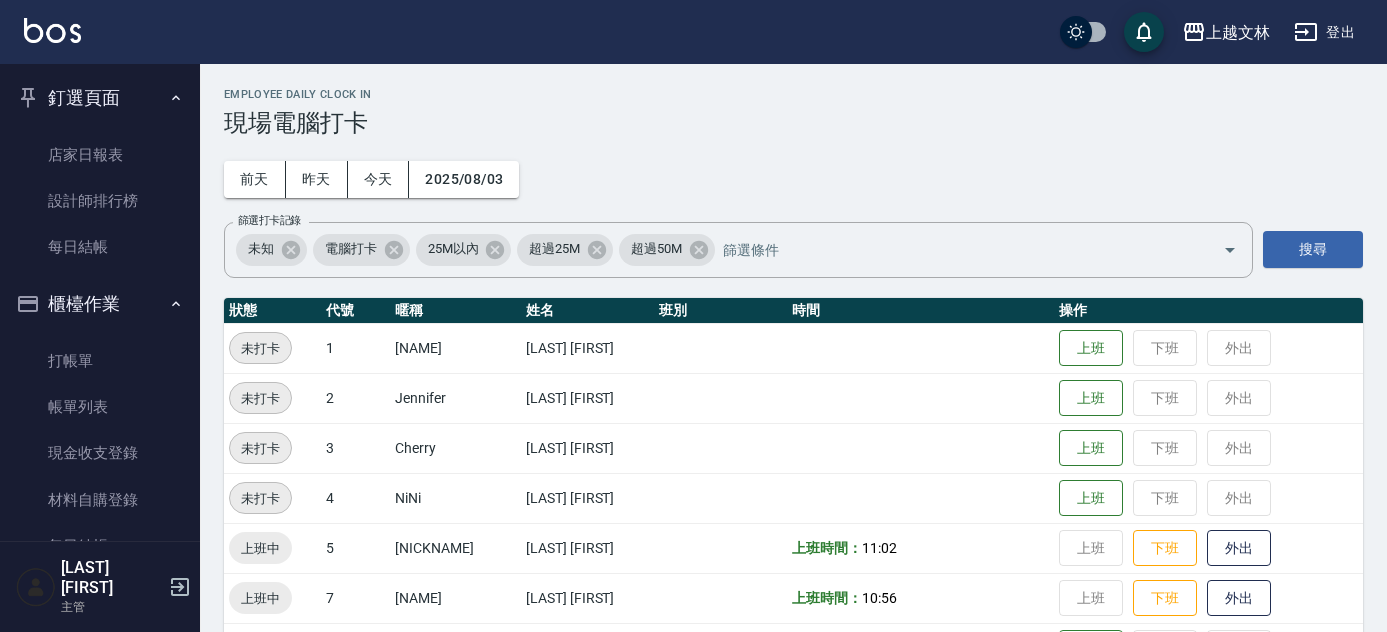 scroll, scrollTop: 373, scrollLeft: 0, axis: vertical 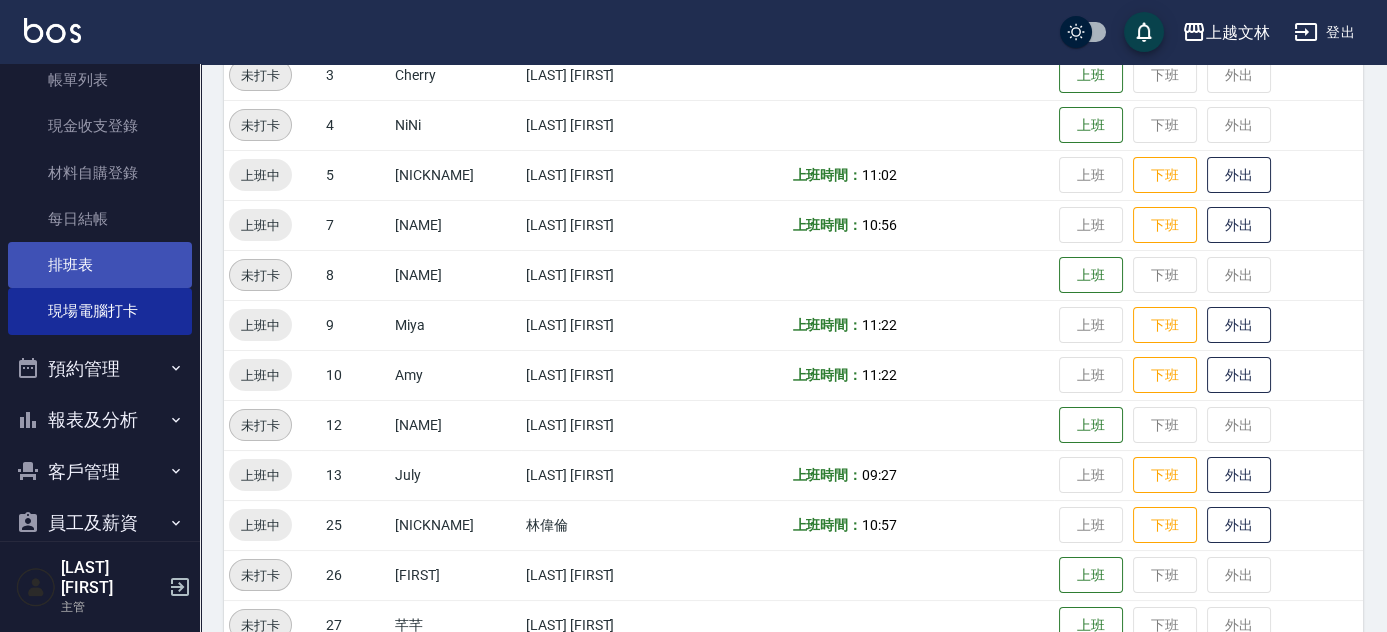 click on "排班表" at bounding box center (100, 265) 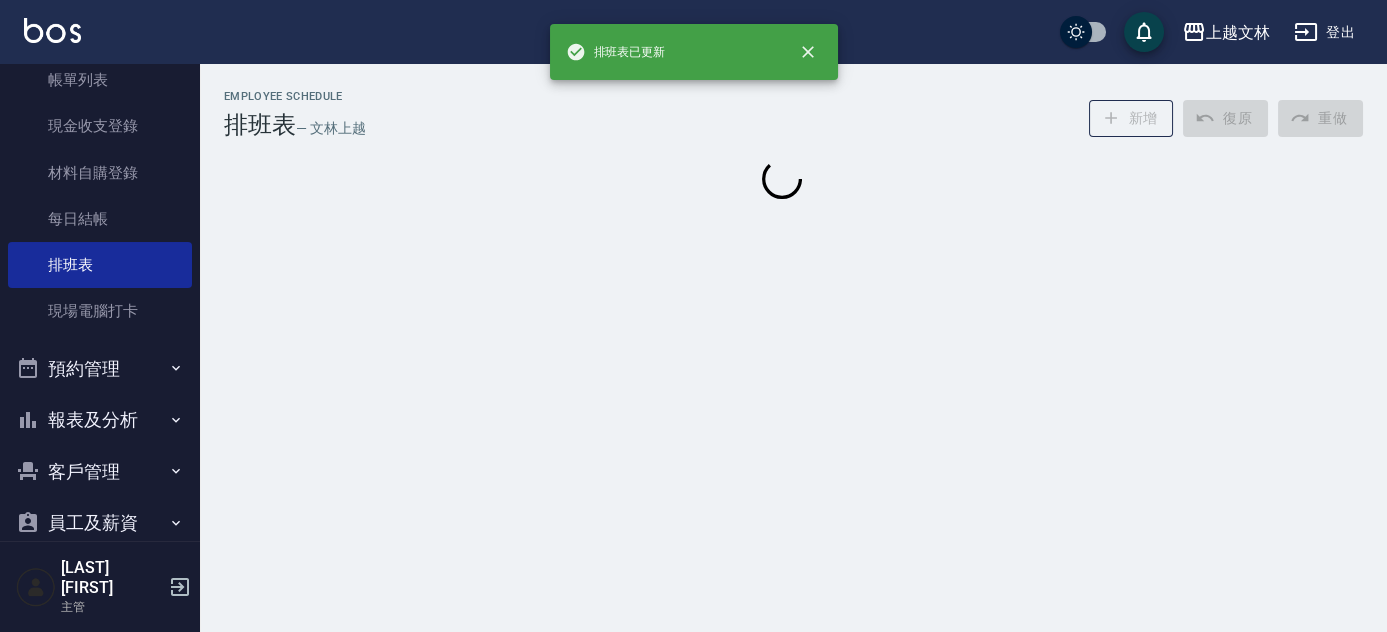 scroll, scrollTop: 0, scrollLeft: 0, axis: both 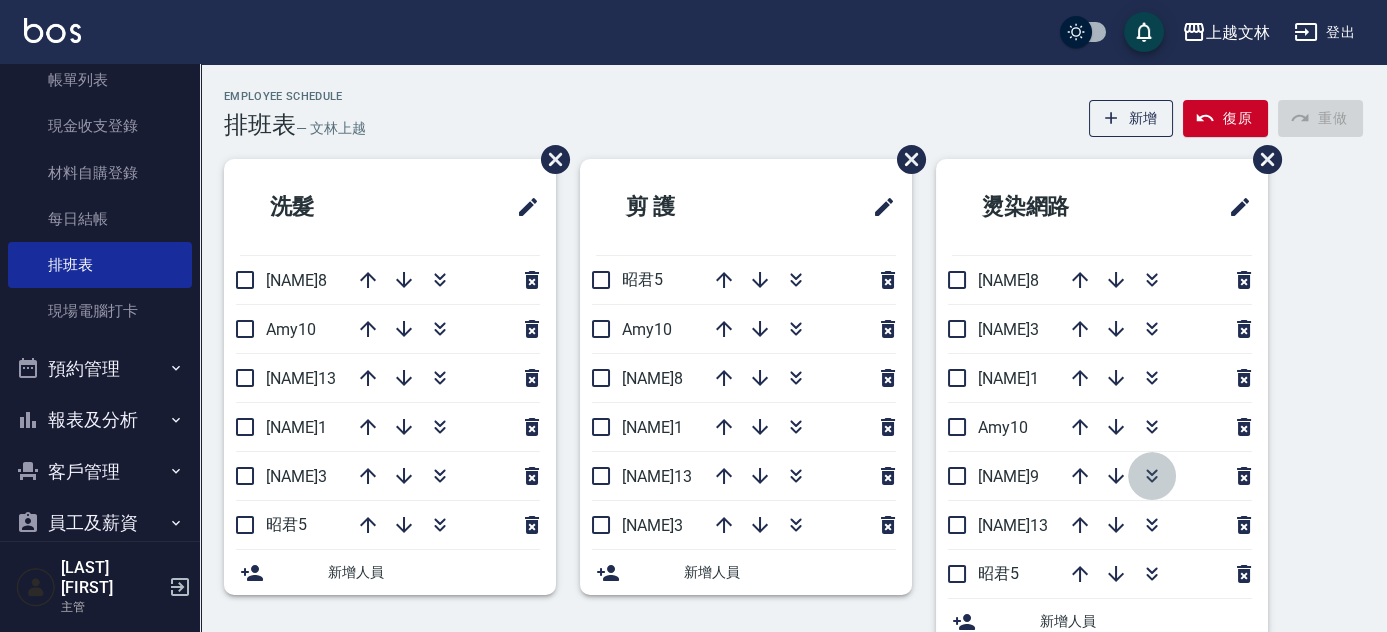 click 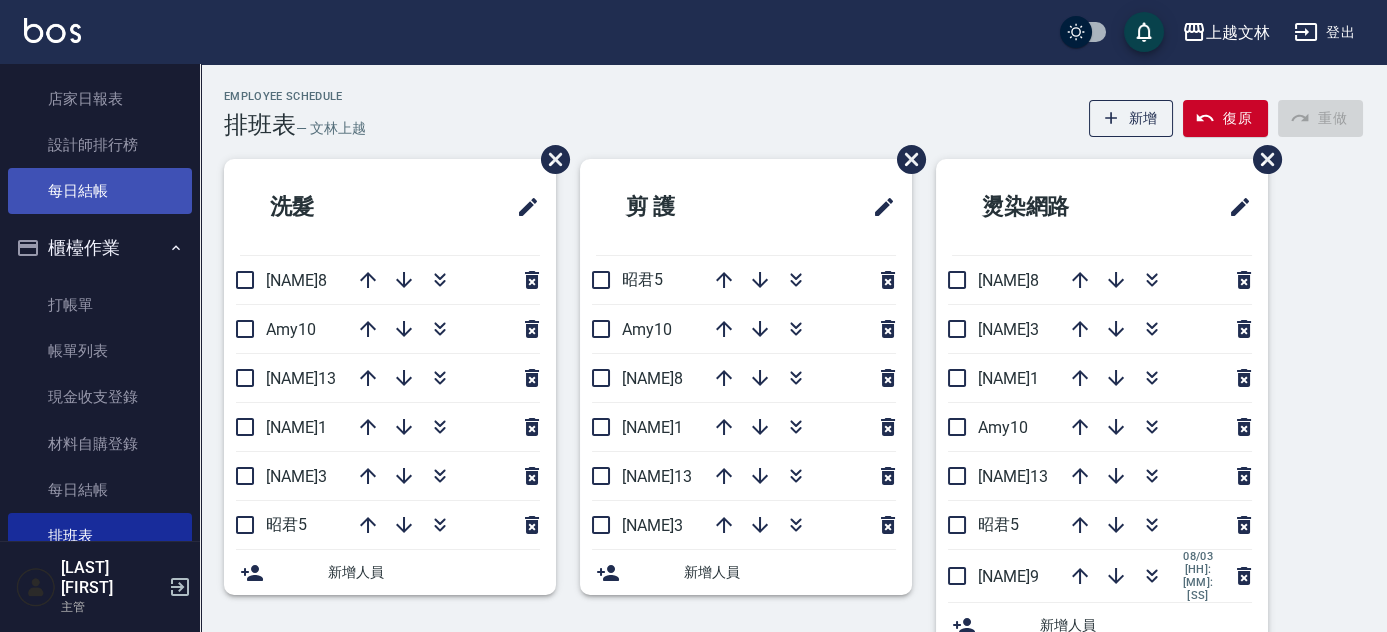 scroll, scrollTop: 54, scrollLeft: 0, axis: vertical 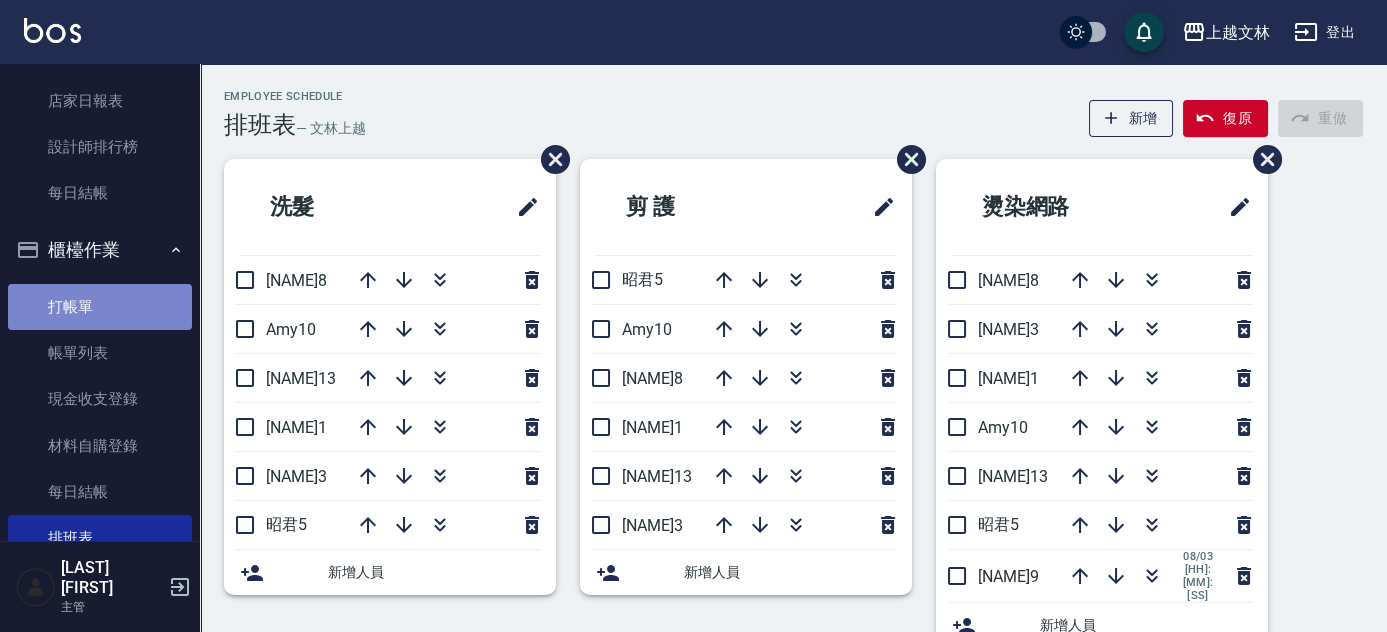 click on "打帳單" at bounding box center [100, 307] 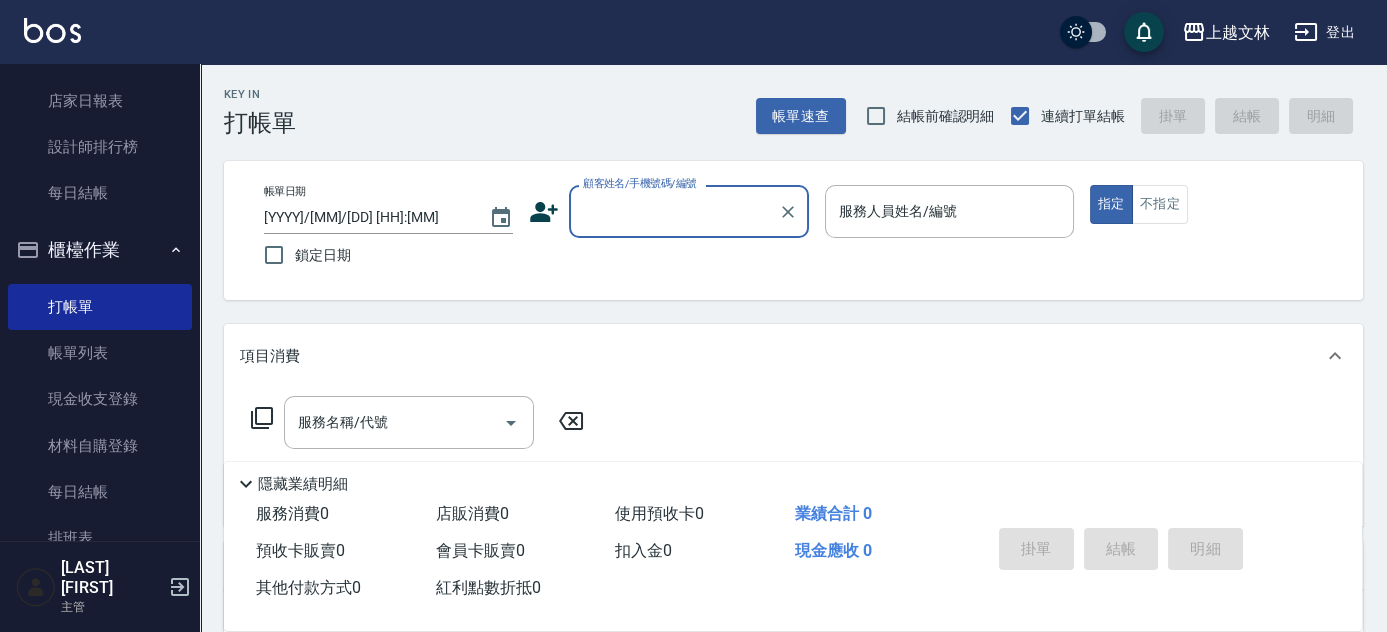 click on "顧客姓名/手機號碼/編號" at bounding box center [674, 211] 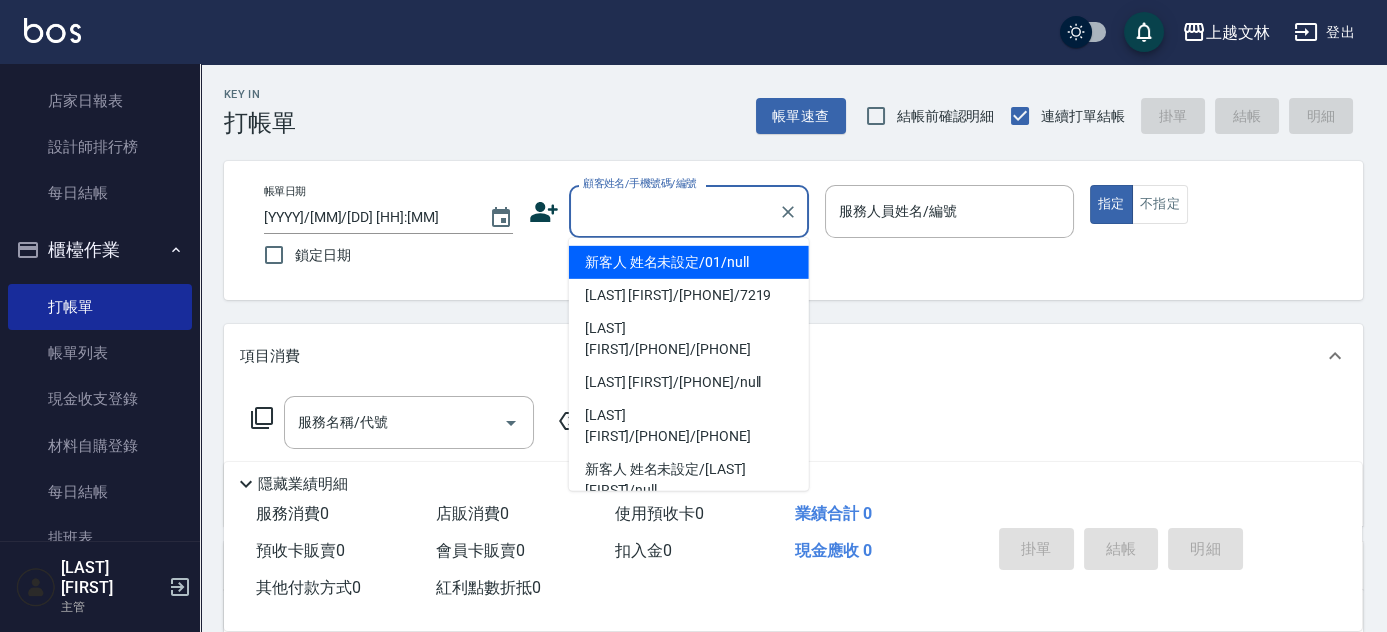 click on "新客人 姓名未設定/01/null" at bounding box center [689, 262] 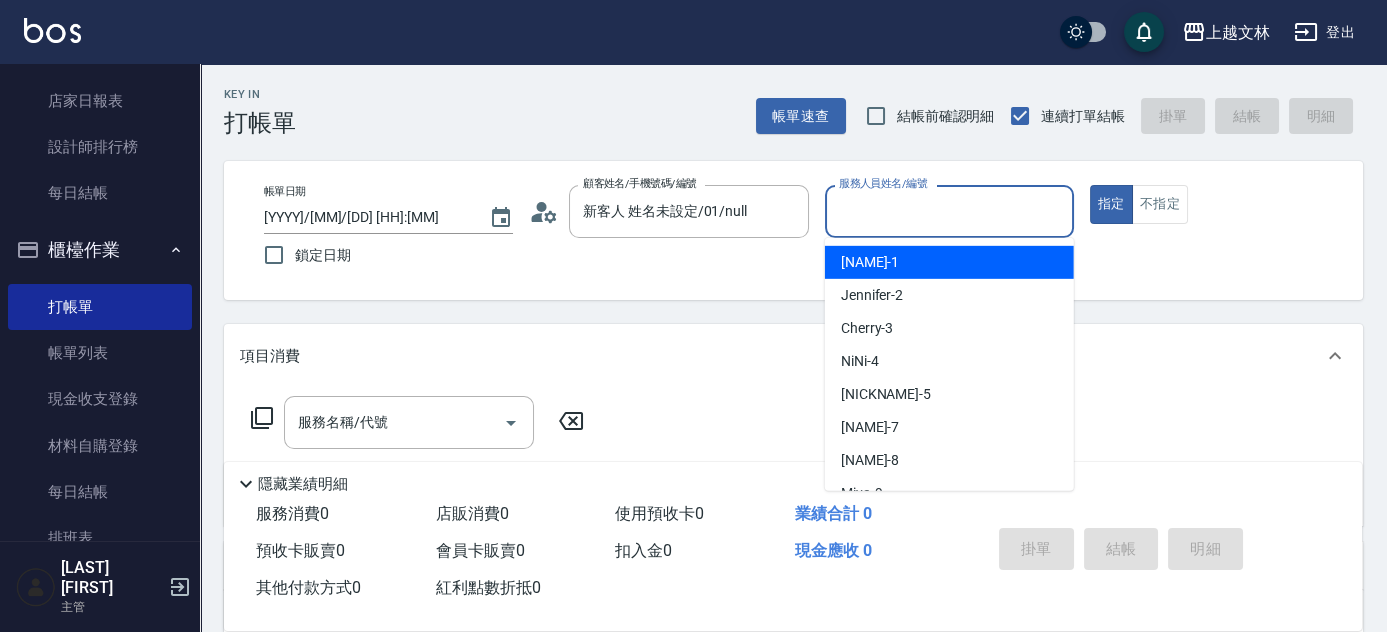 click on "服務人員姓名/編號" at bounding box center (949, 211) 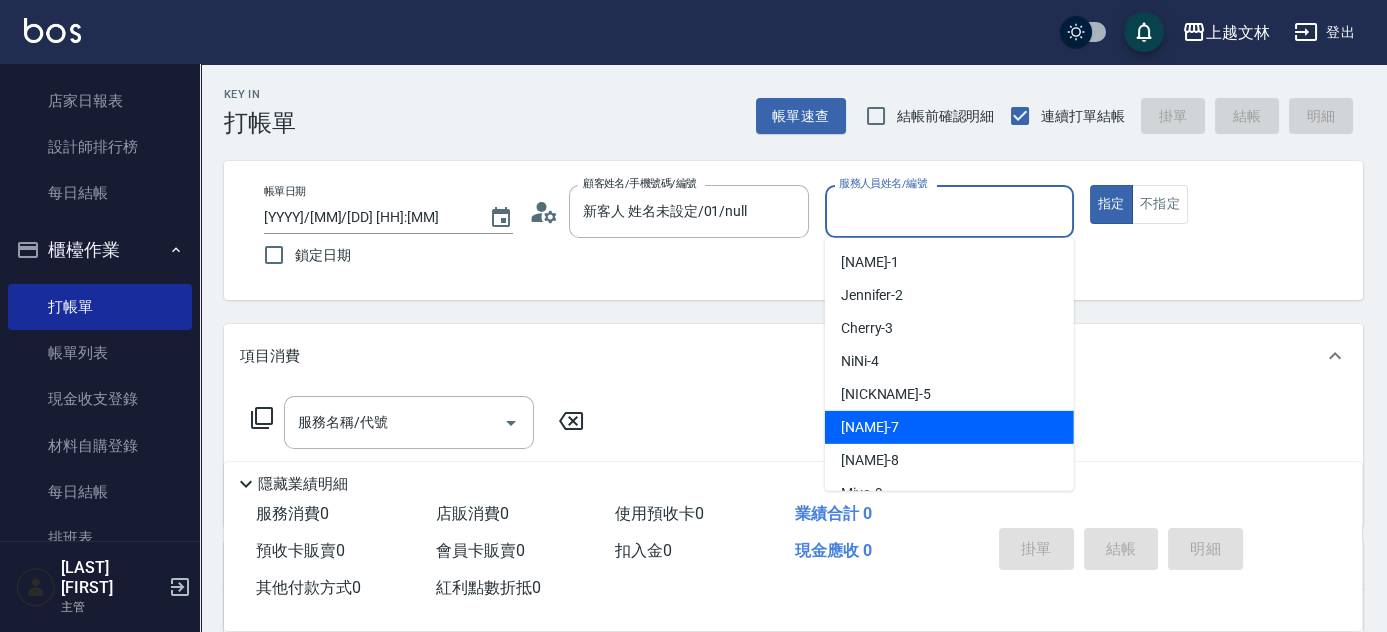 click on "[NAME] - 7" at bounding box center (949, 427) 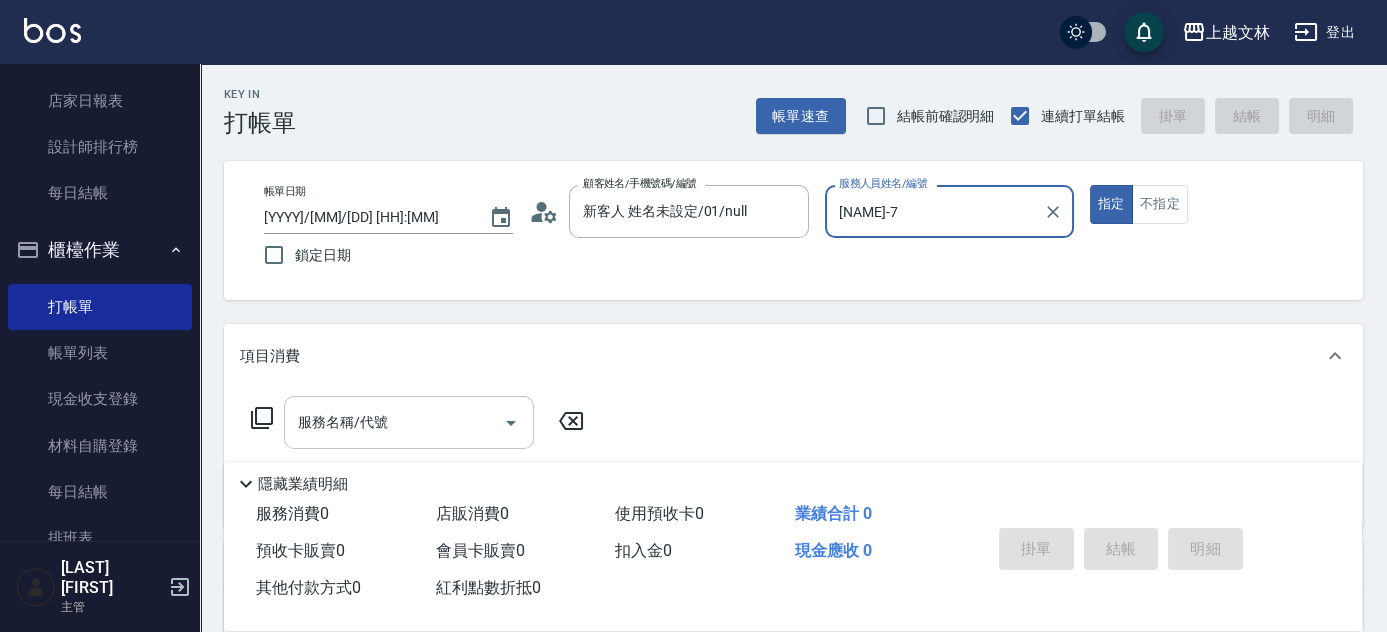 click on "服務名稱/代號" at bounding box center [394, 422] 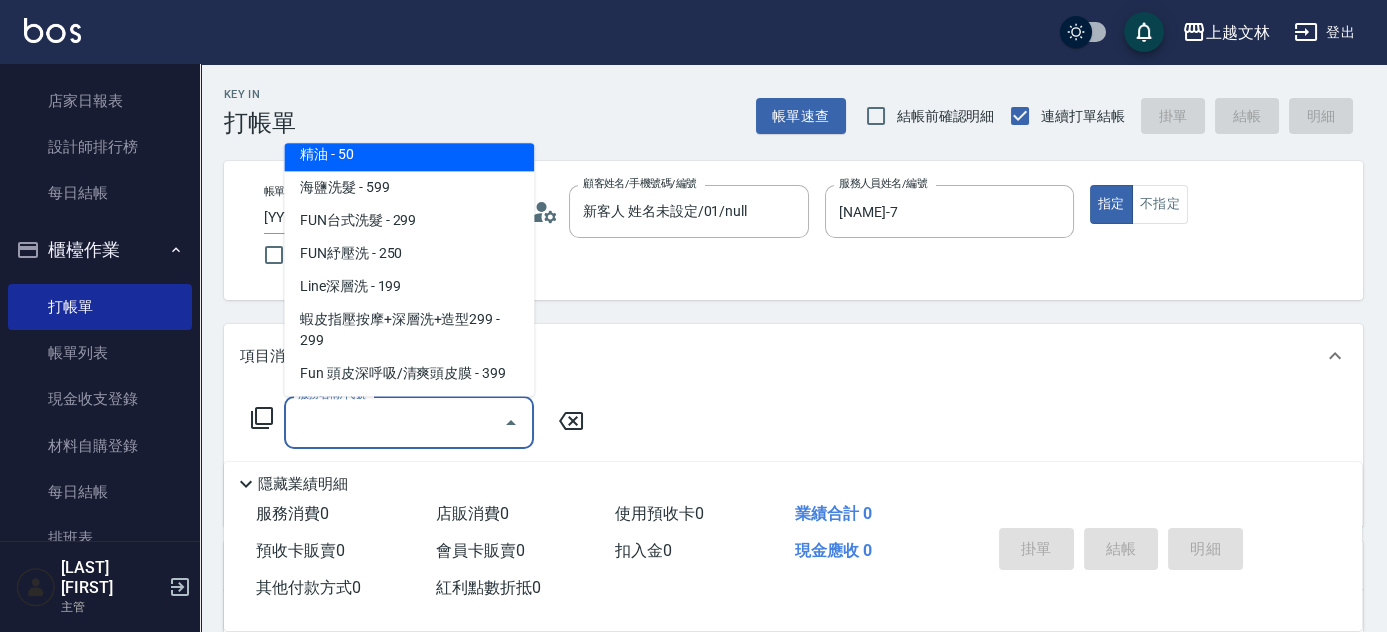 scroll, scrollTop: 442, scrollLeft: 0, axis: vertical 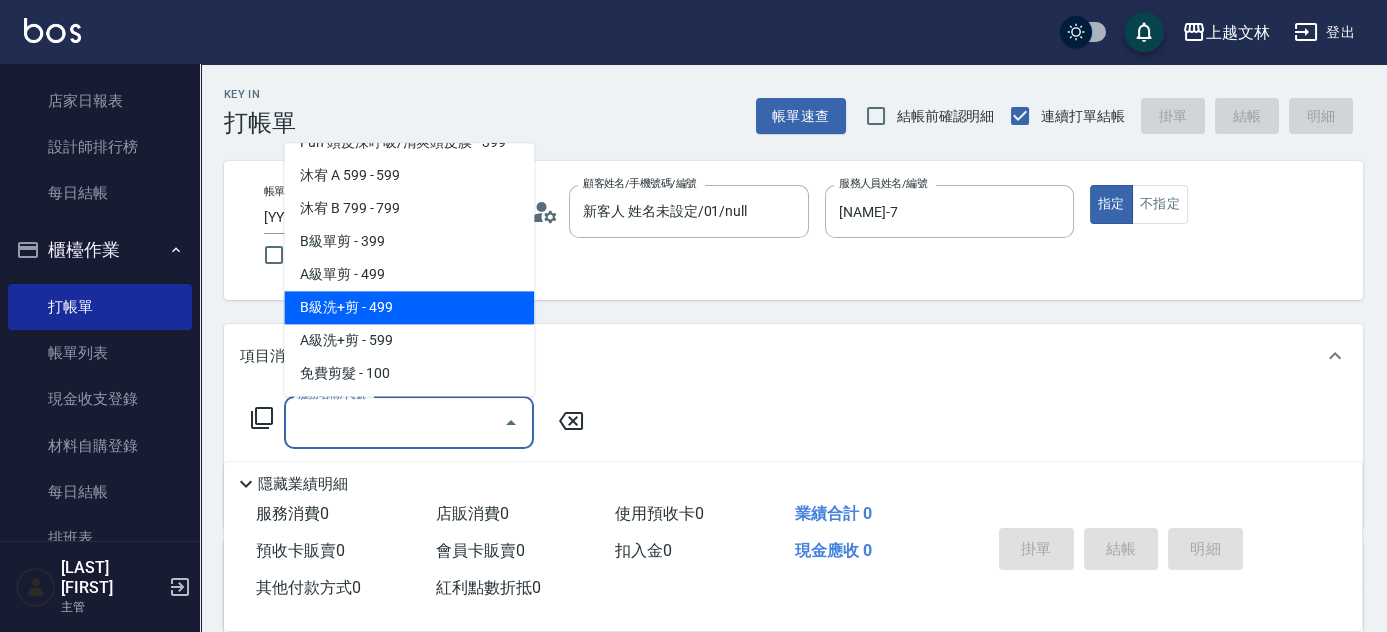 click on "B級洗+剪 - 499" at bounding box center (409, 308) 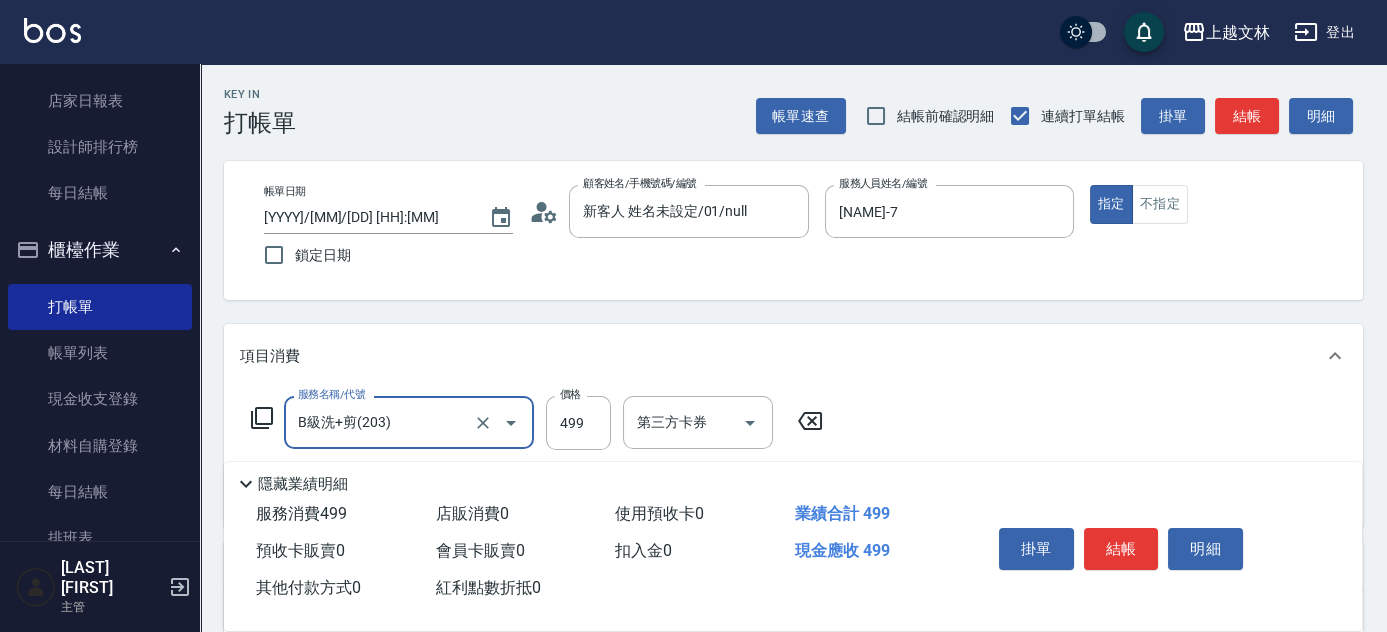 type on "B級洗+剪(203)" 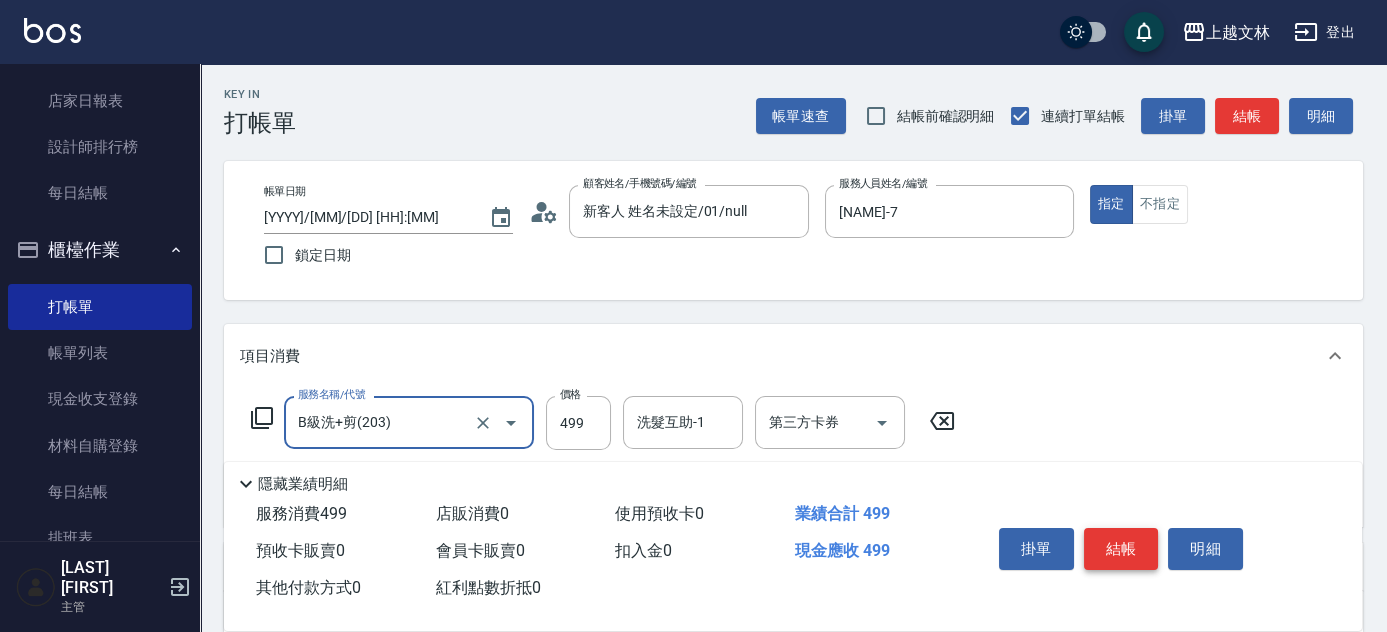 click on "結帳" at bounding box center (1121, 549) 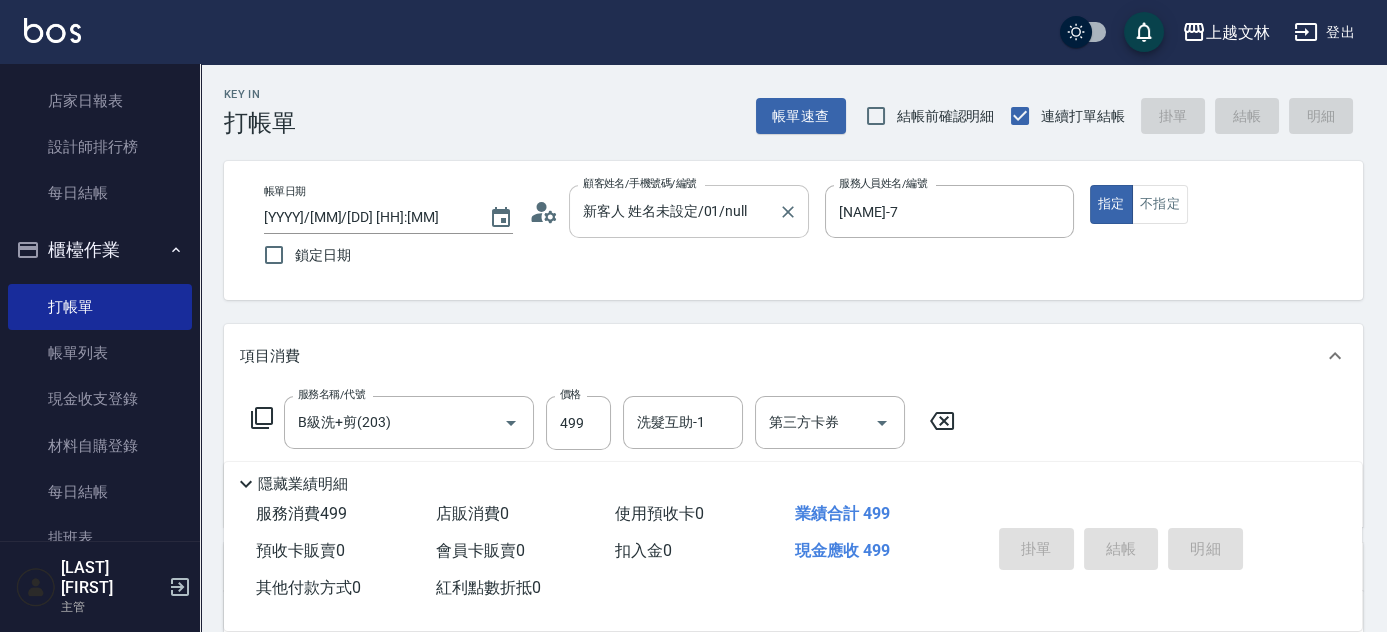 type on "[YYYY]/[MM]/[DD] [HH]:[MM]" 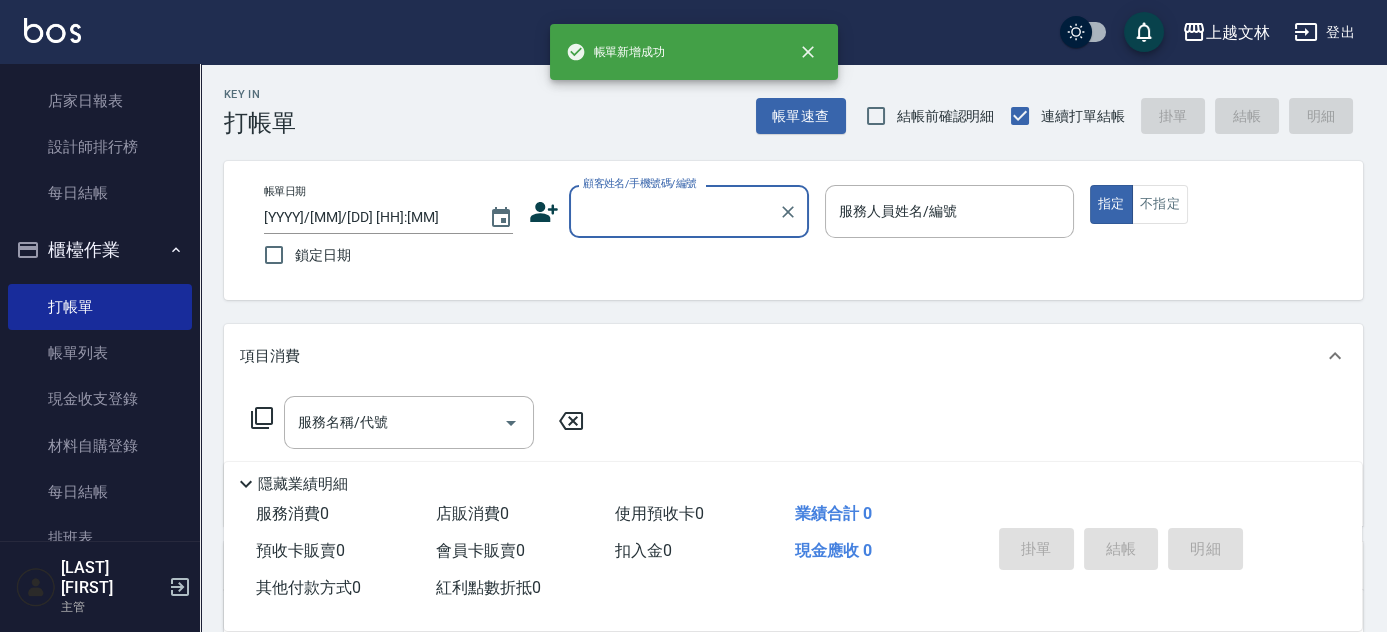 click on "顧客姓名/手機號碼/編號" at bounding box center (674, 211) 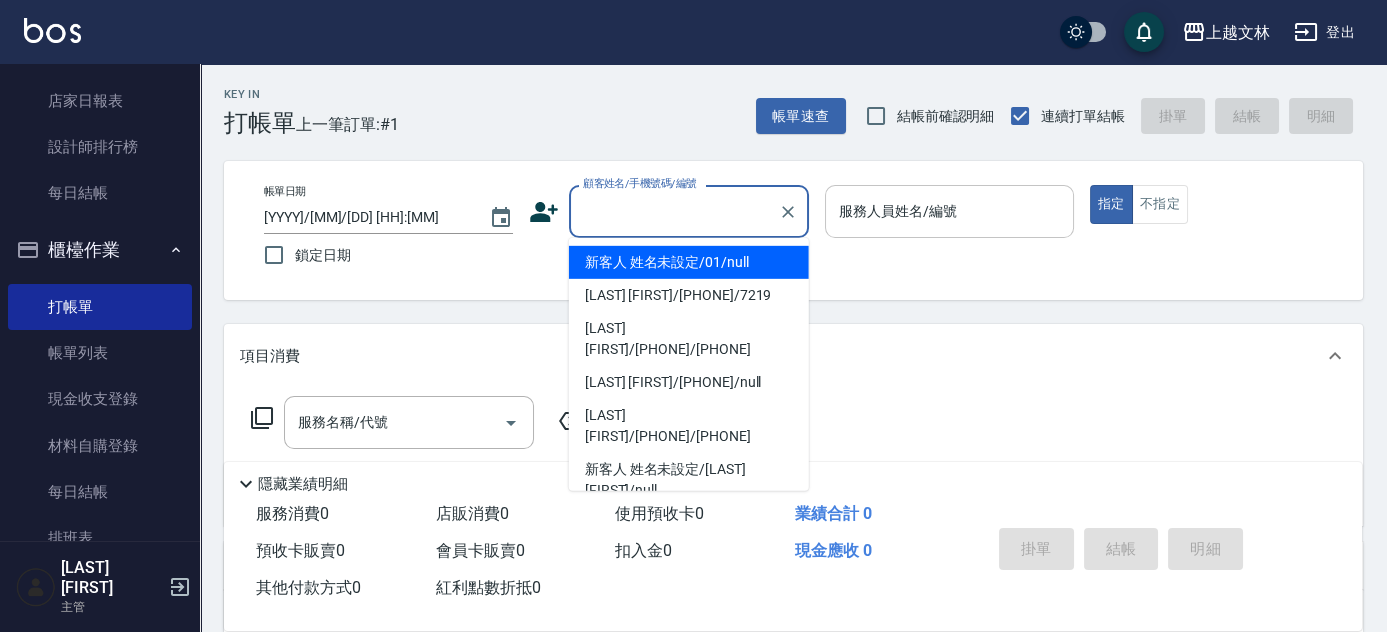 click on "新客人 姓名未設定/01/null" at bounding box center (689, 262) 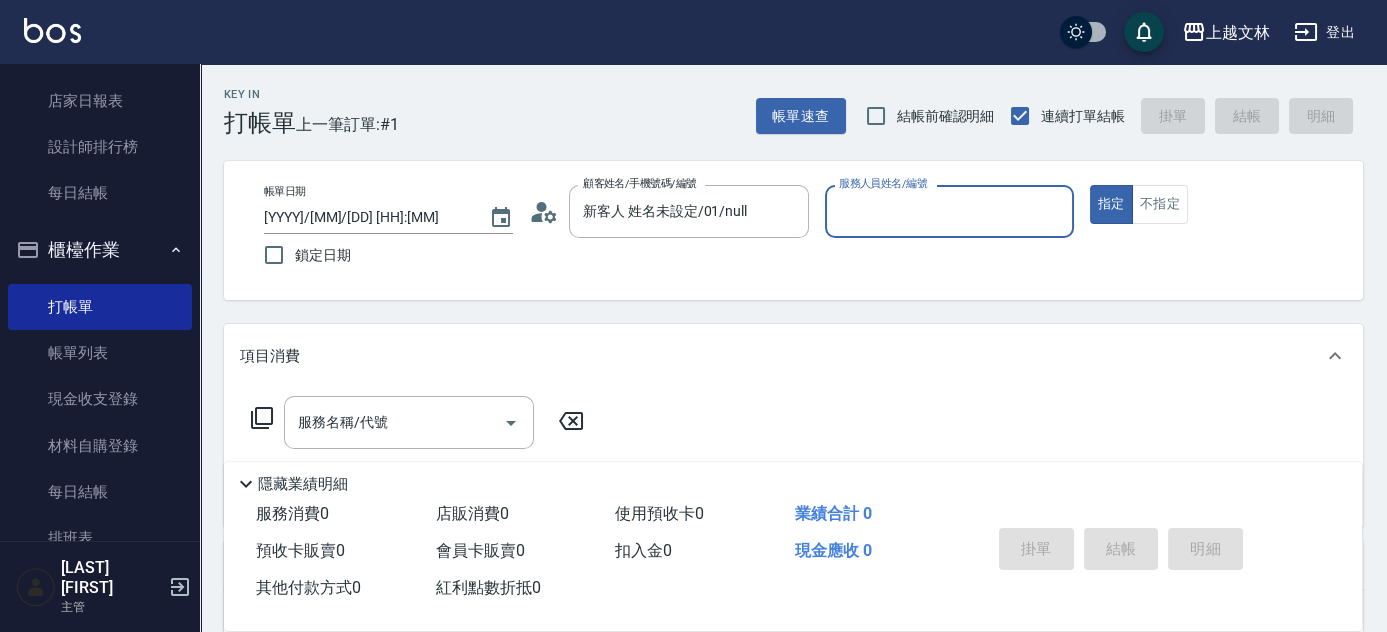 click on "服務人員姓名/編號" at bounding box center (949, 211) 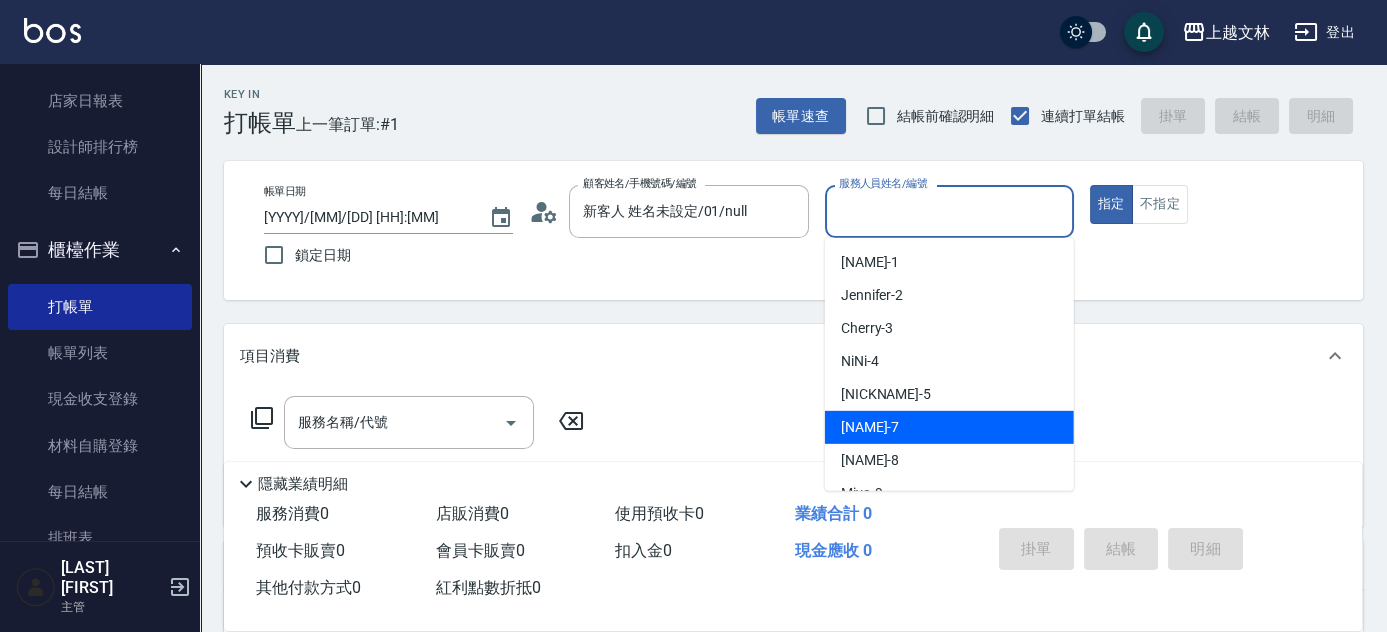 click on "[NAME] - 7" at bounding box center (949, 427) 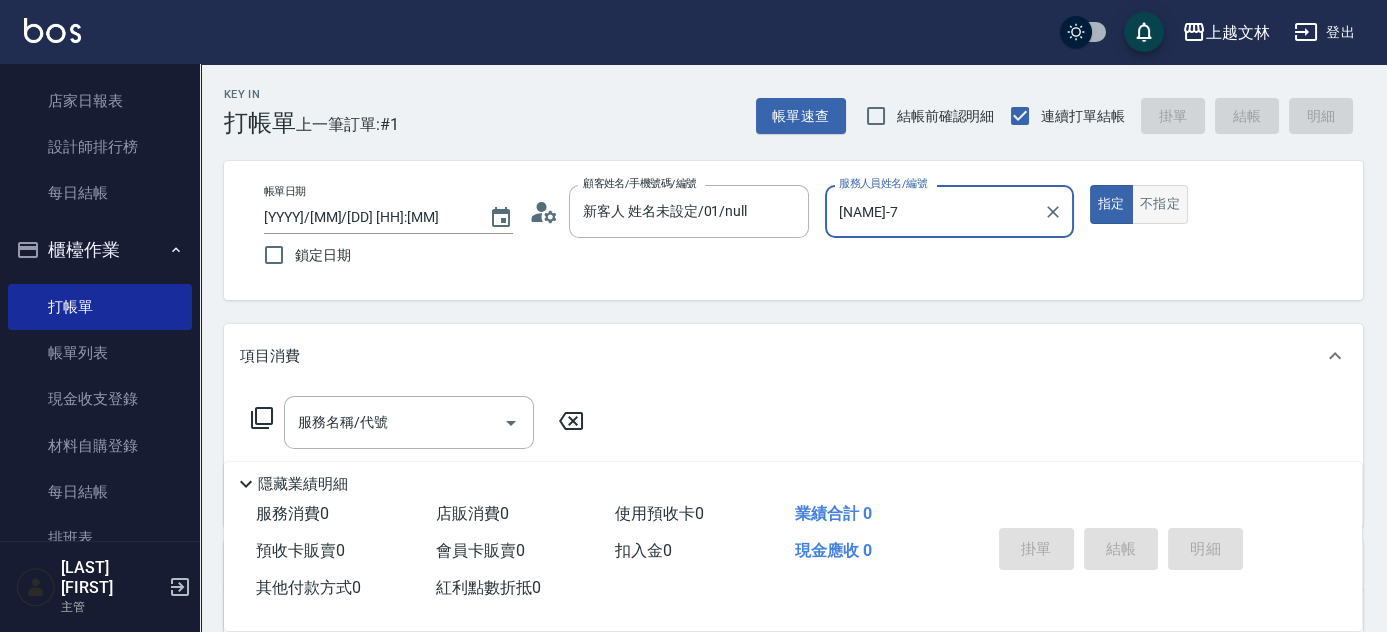 click on "不指定" at bounding box center [1160, 204] 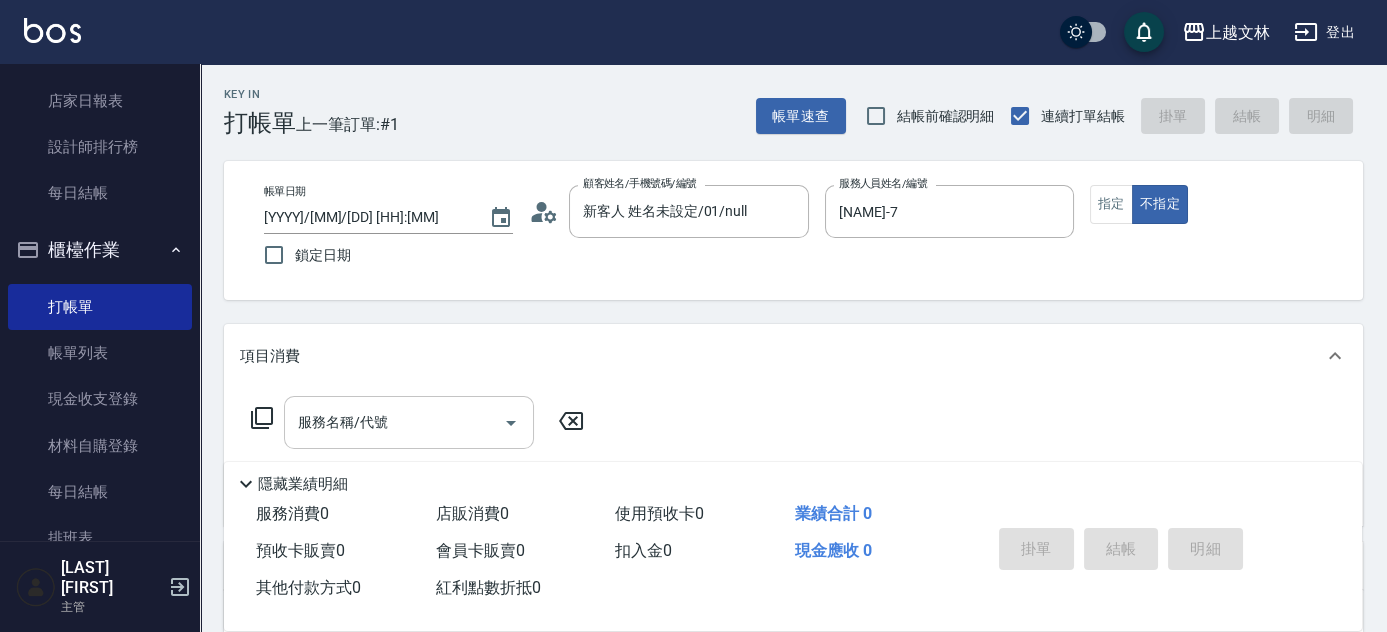 click on "服務名稱/代號" at bounding box center (394, 422) 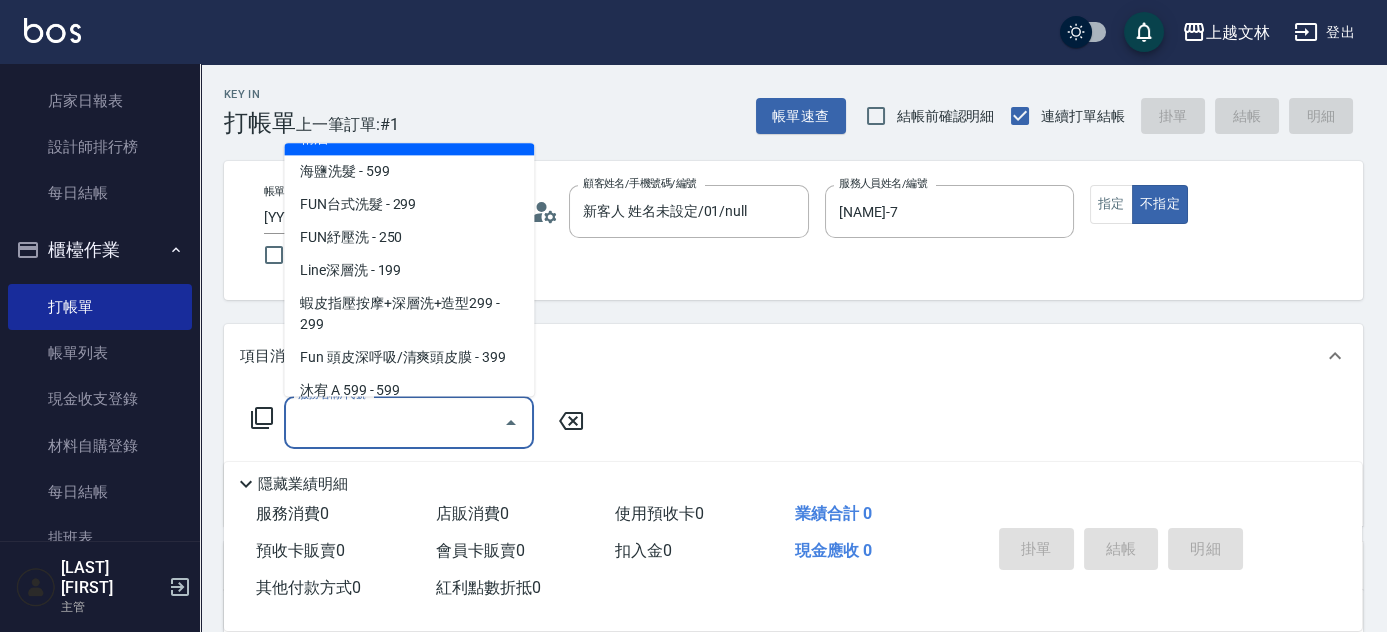 scroll, scrollTop: 442, scrollLeft: 0, axis: vertical 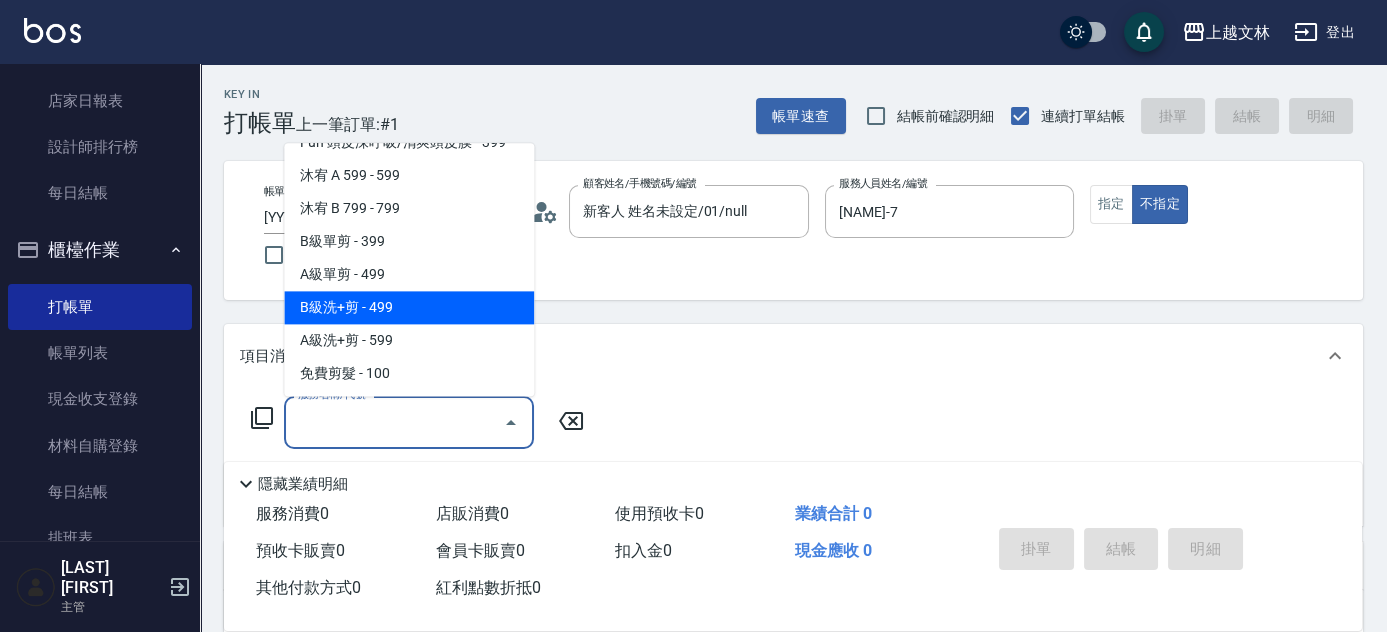 click on "B級洗+剪 - 499" at bounding box center [409, 308] 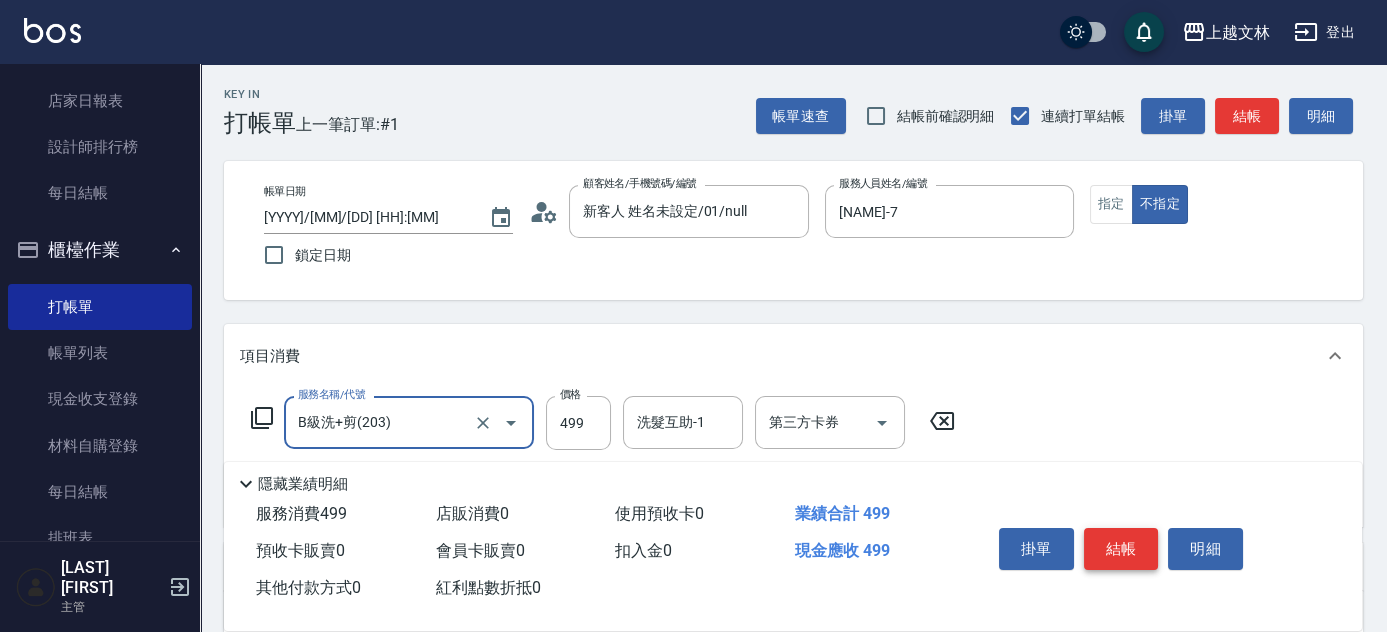 click on "結帳" at bounding box center (1121, 549) 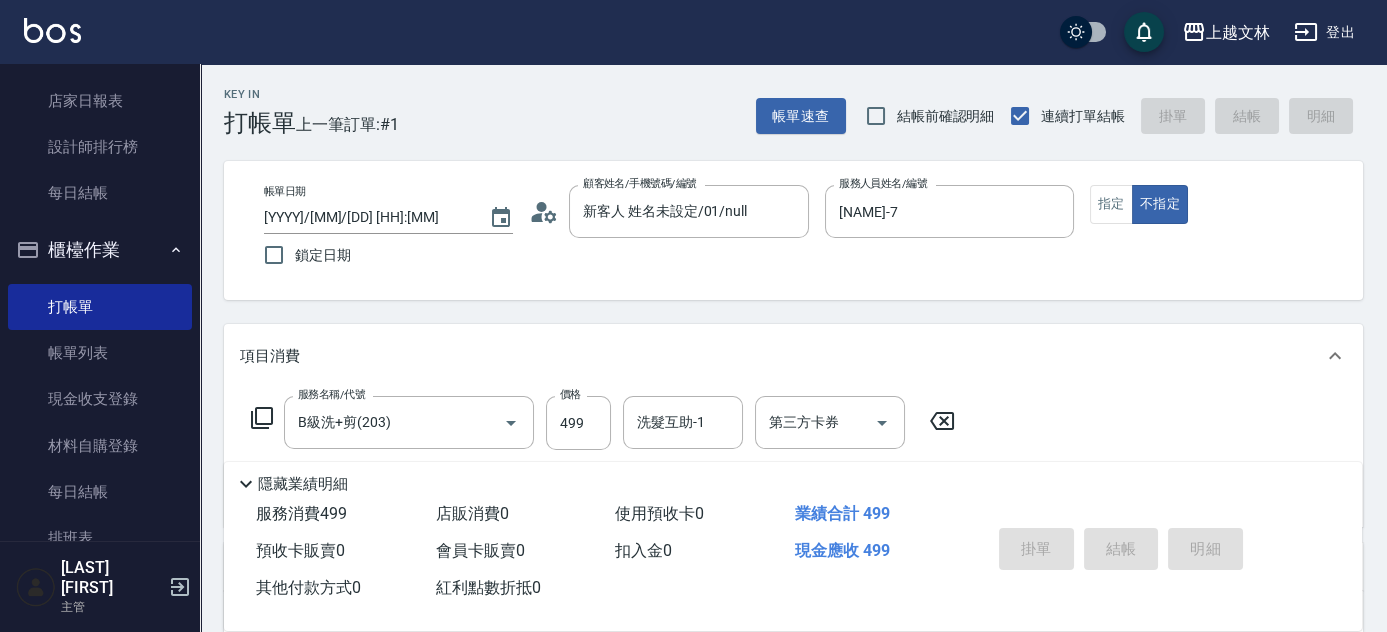 type 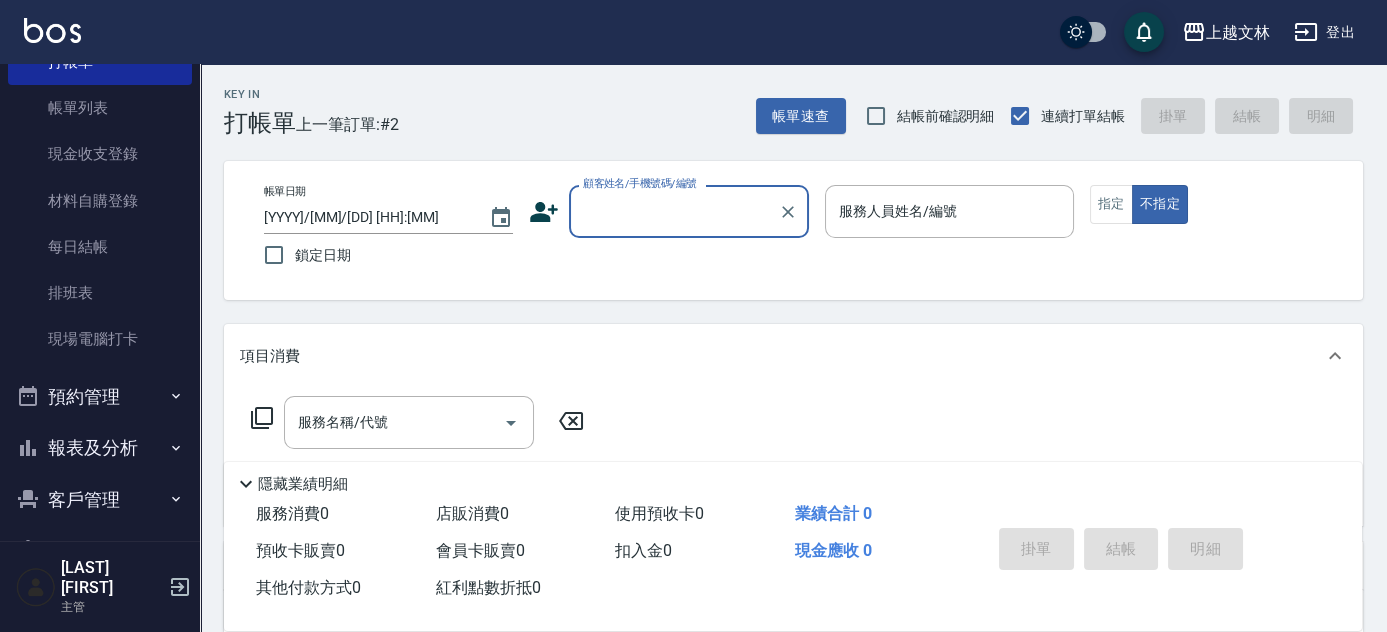 scroll, scrollTop: 327, scrollLeft: 0, axis: vertical 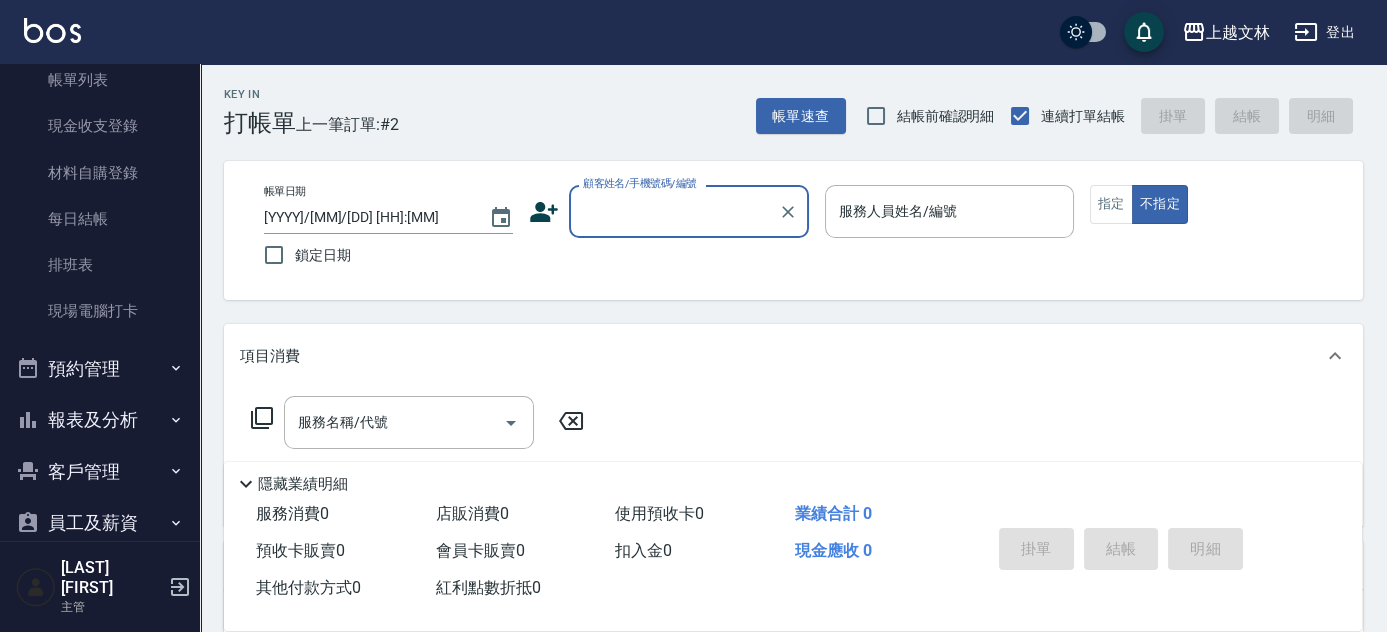 click on "預約管理" at bounding box center [100, 369] 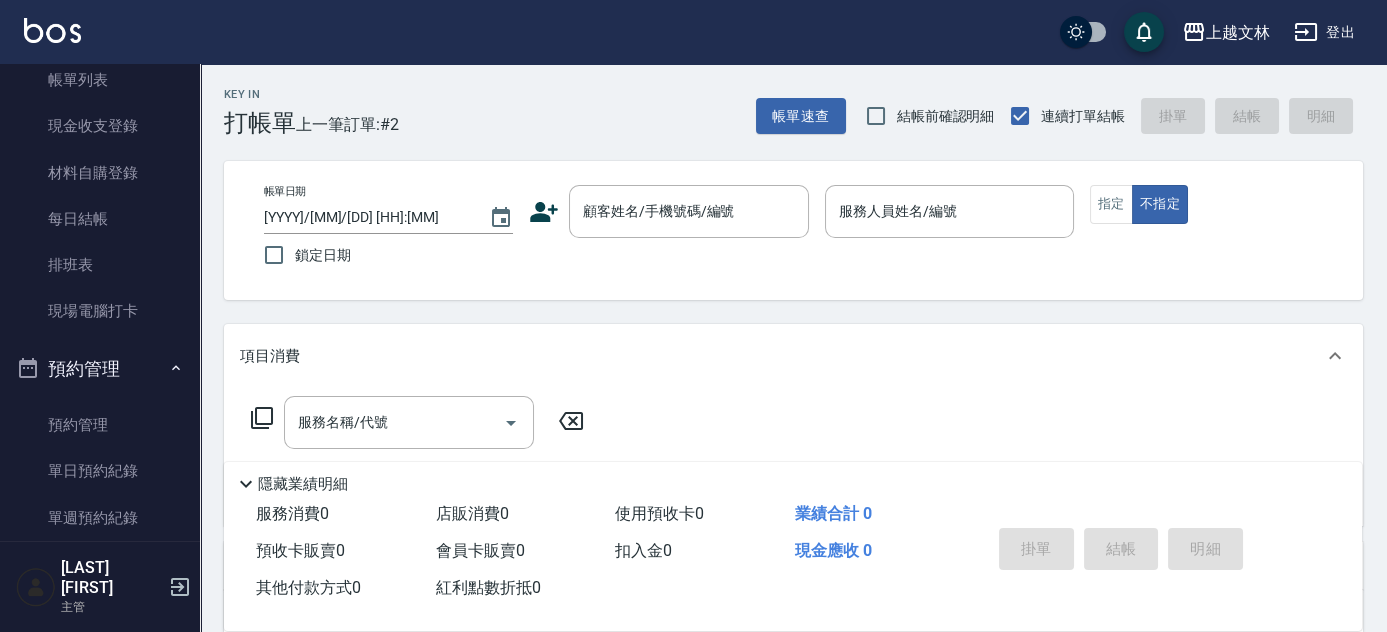 click on "預約管理" at bounding box center [100, 369] 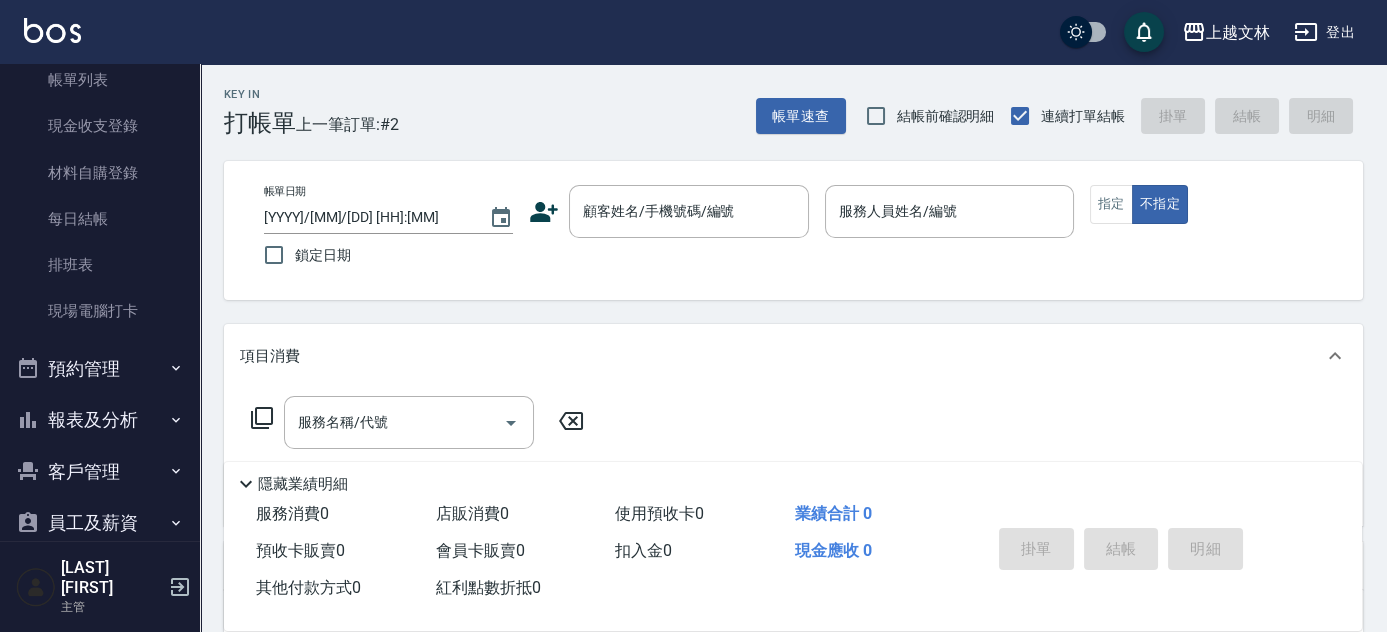 scroll, scrollTop: 418, scrollLeft: 0, axis: vertical 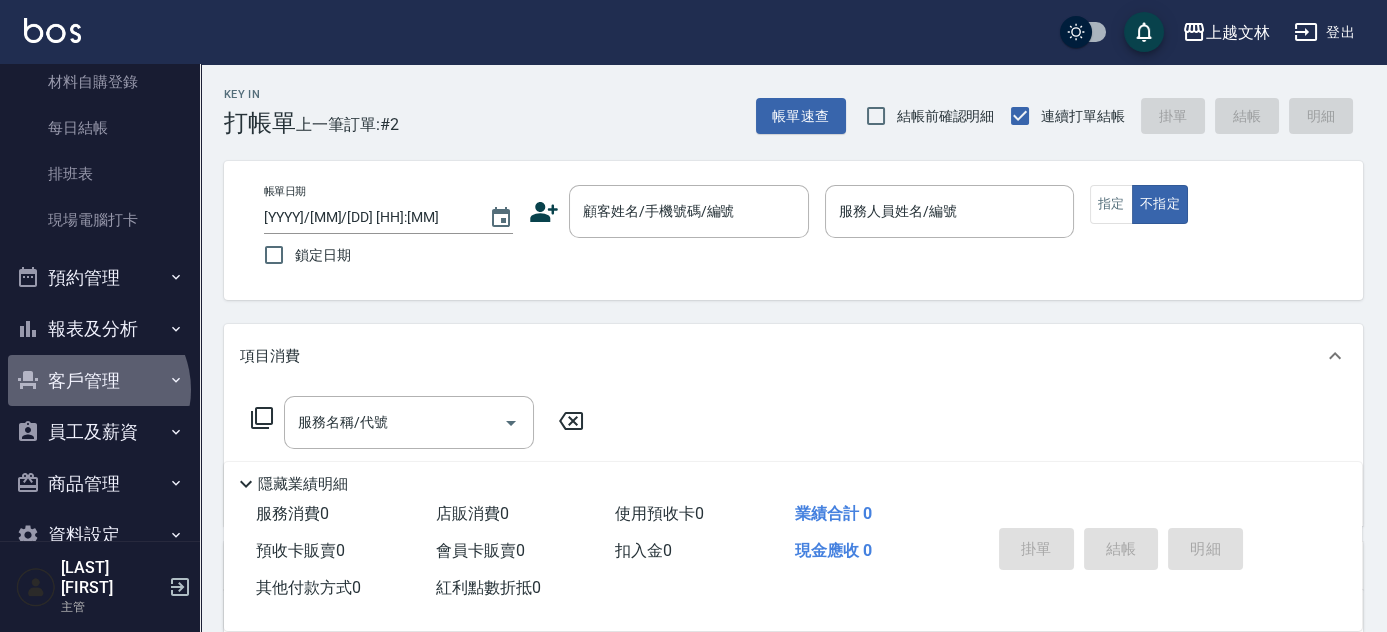 click on "客戶管理" at bounding box center [100, 381] 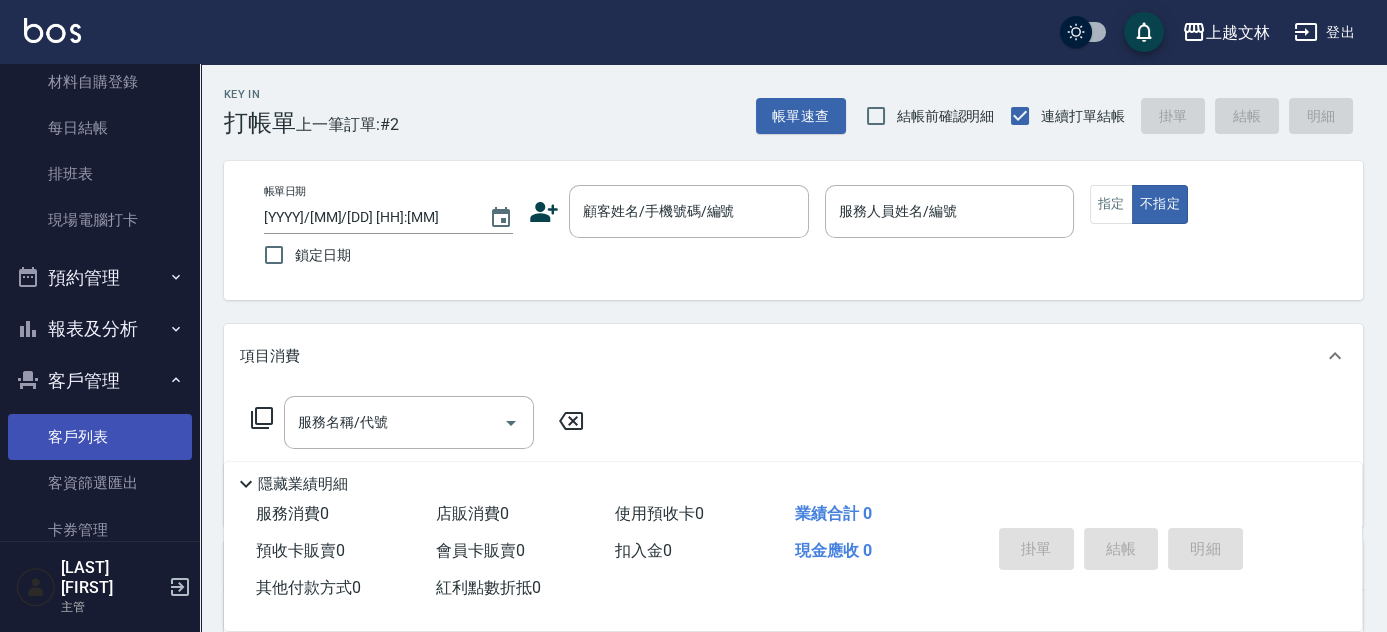 click on "客戶列表" at bounding box center (100, 437) 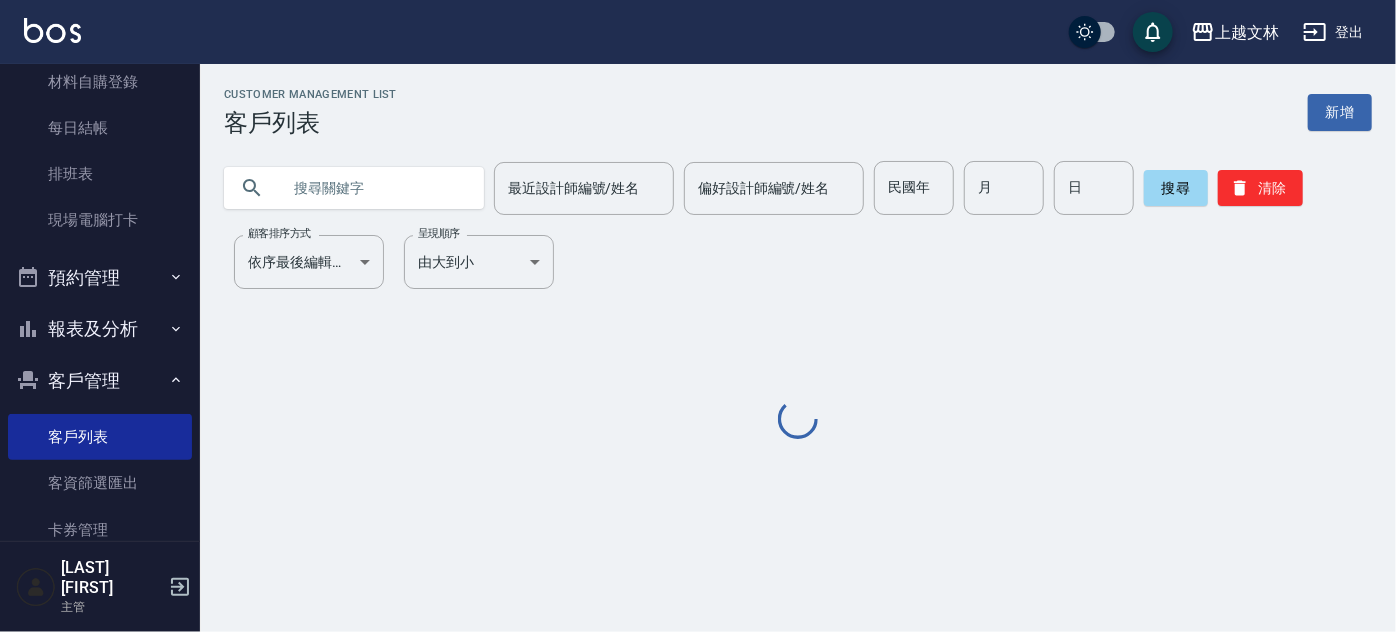 click at bounding box center [374, 188] 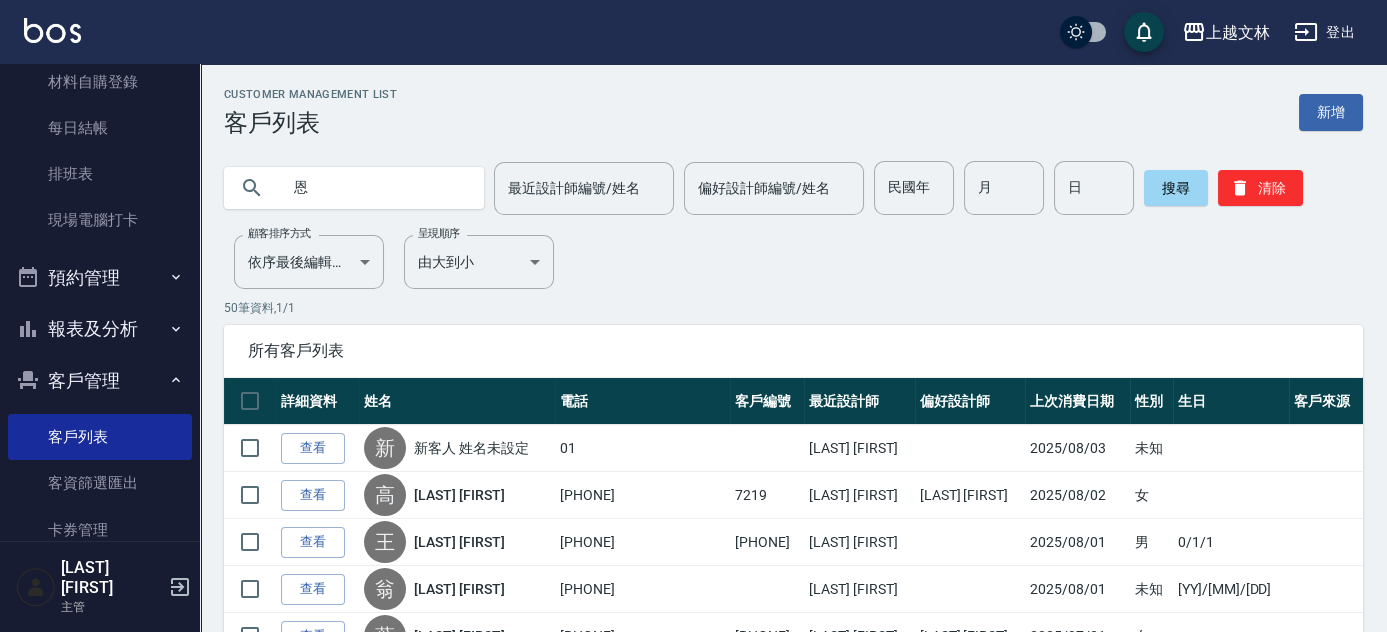 type on "恩" 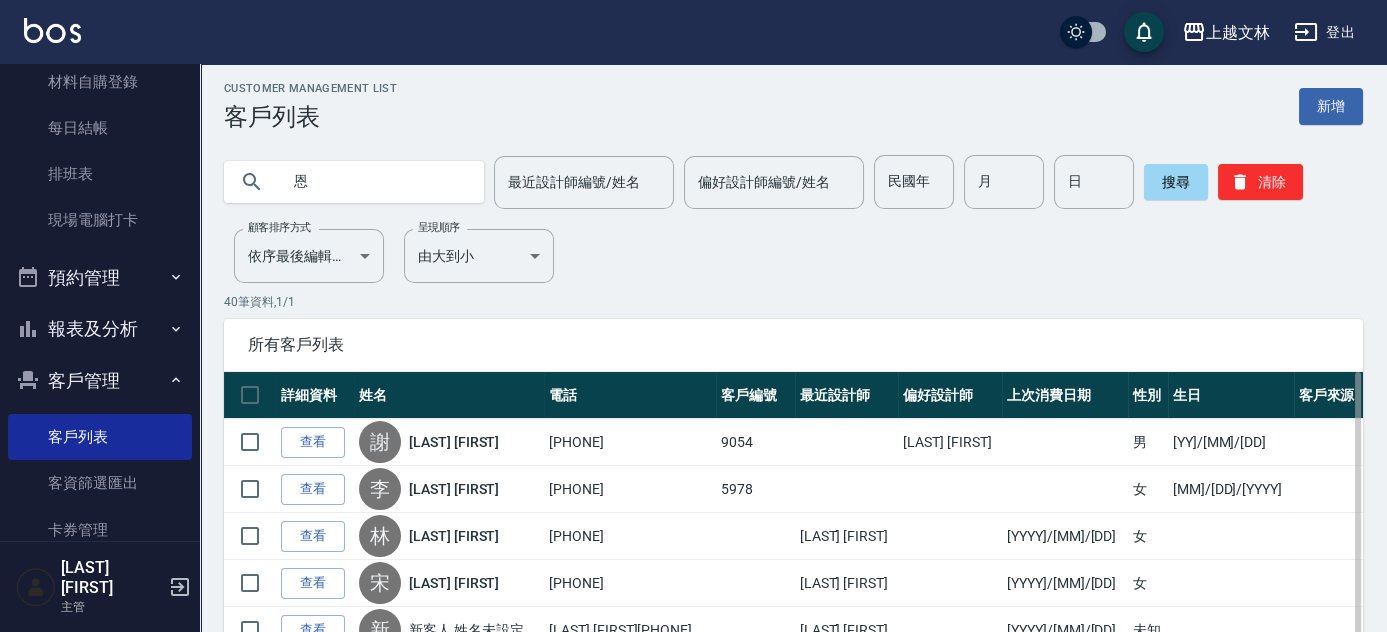 scroll, scrollTop: 181, scrollLeft: 0, axis: vertical 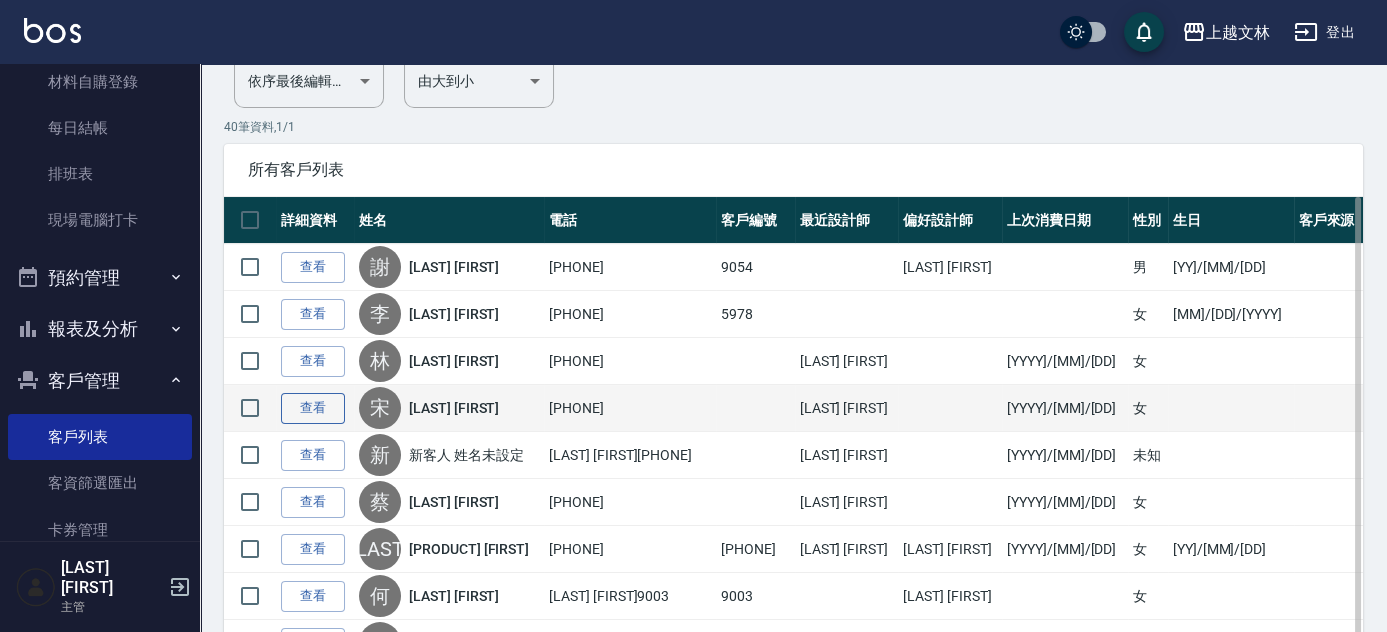 click on "查看" at bounding box center (313, 408) 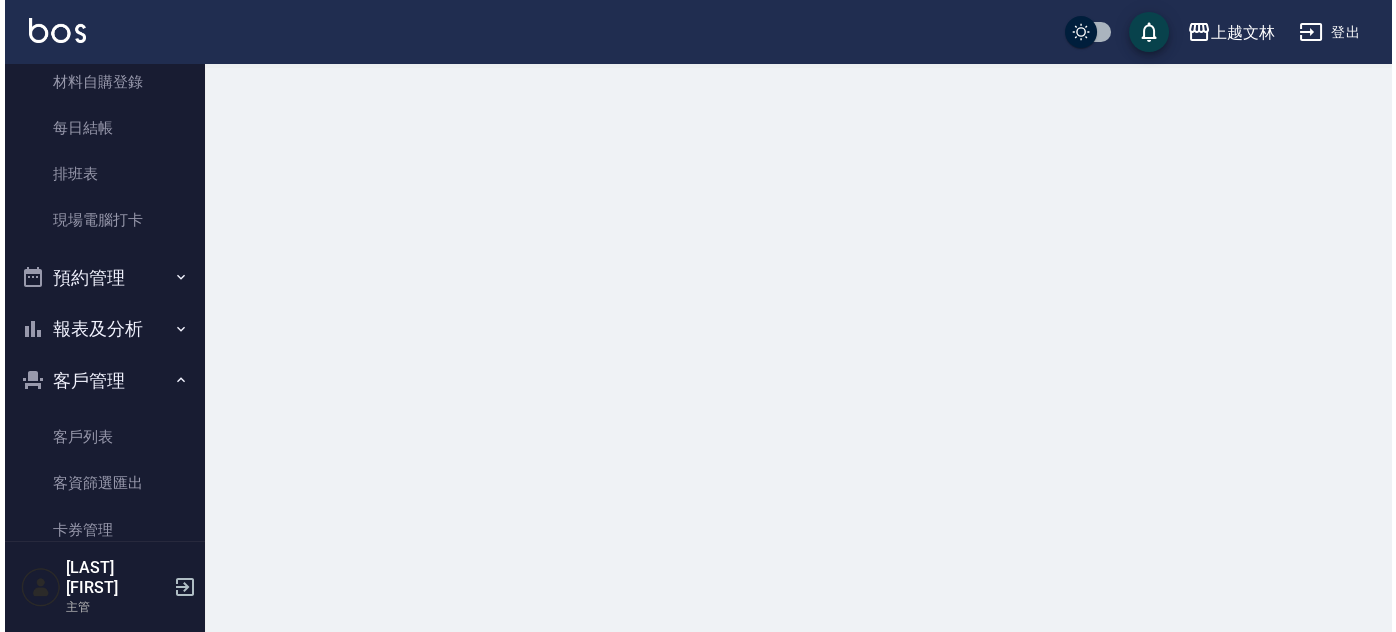 scroll, scrollTop: 0, scrollLeft: 0, axis: both 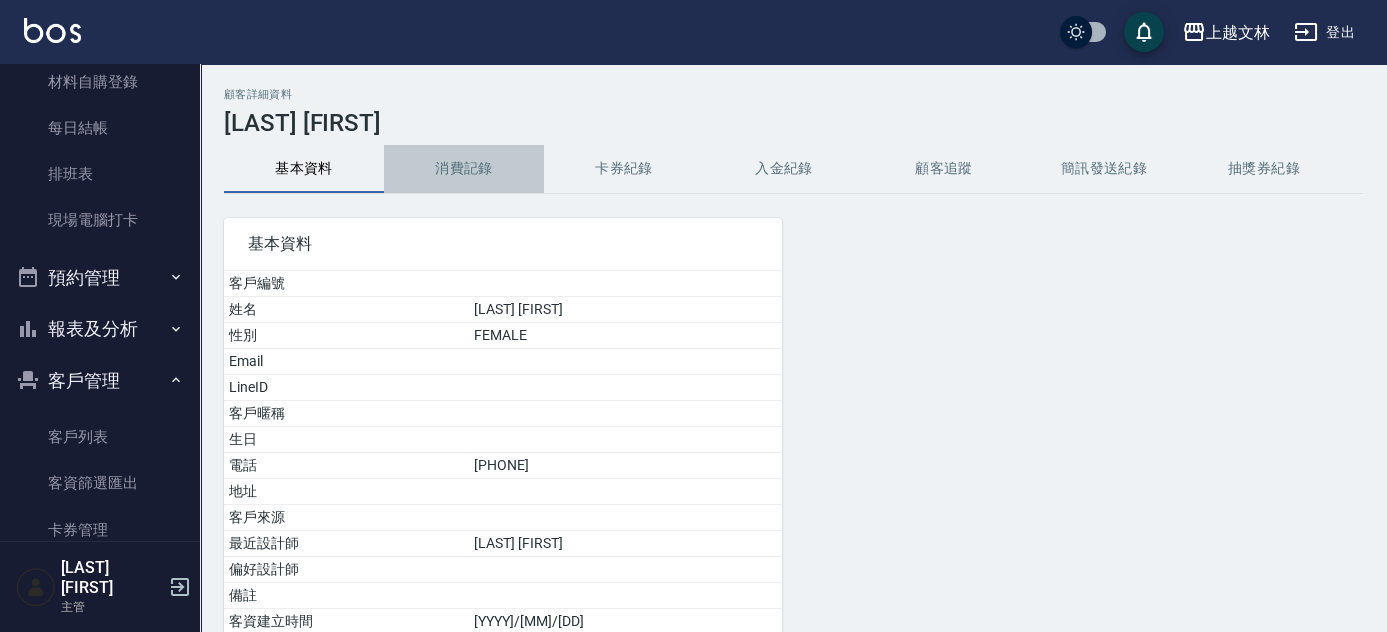 click on "消費記錄" at bounding box center [464, 169] 